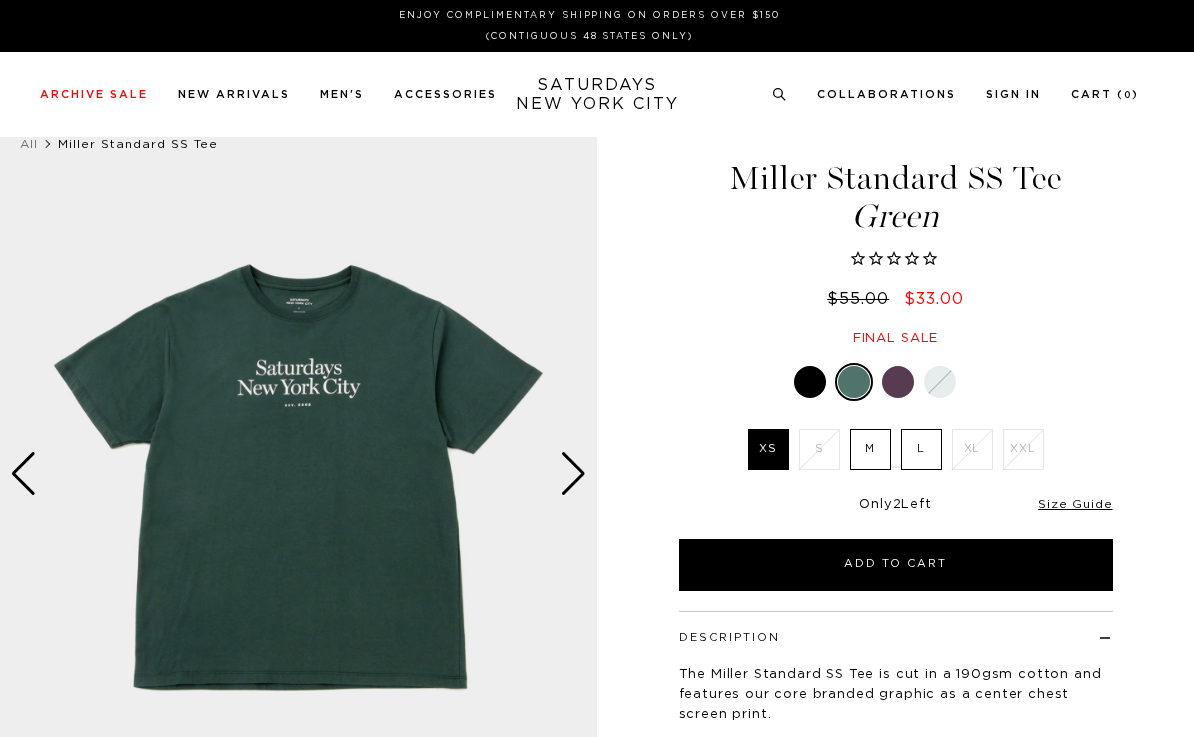 scroll, scrollTop: 0, scrollLeft: 0, axis: both 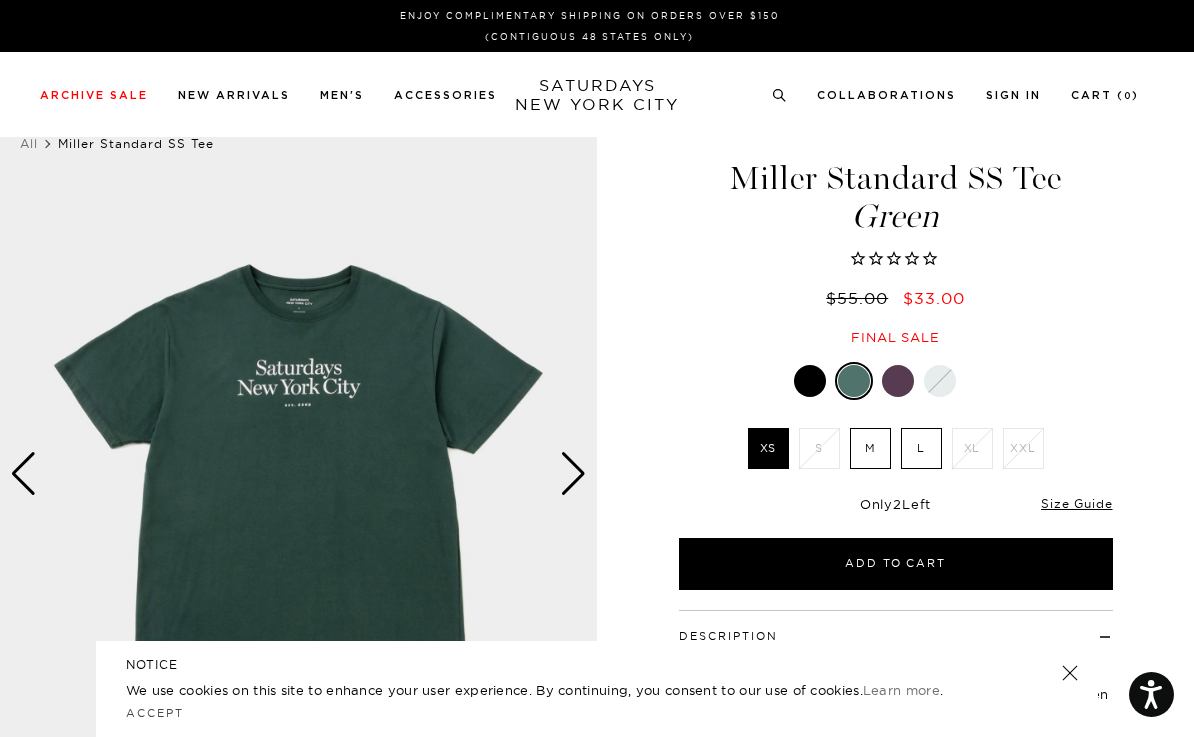 click at bounding box center (810, 381) 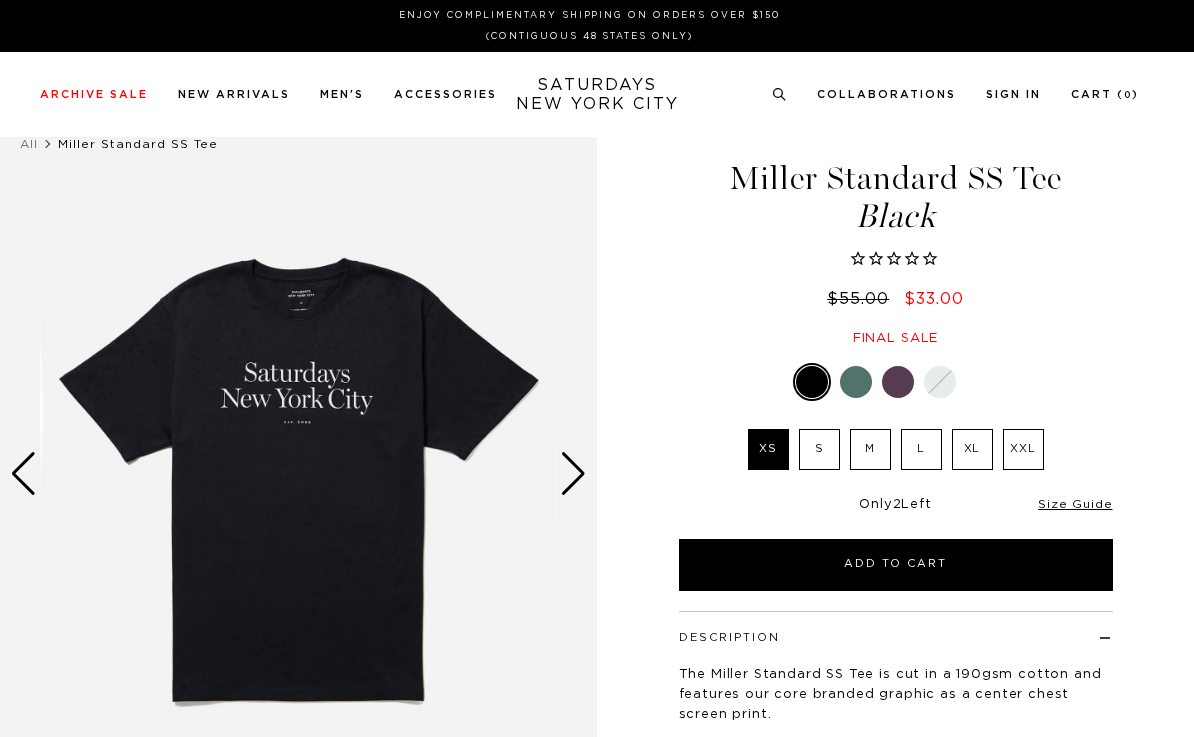 scroll, scrollTop: 0, scrollLeft: 0, axis: both 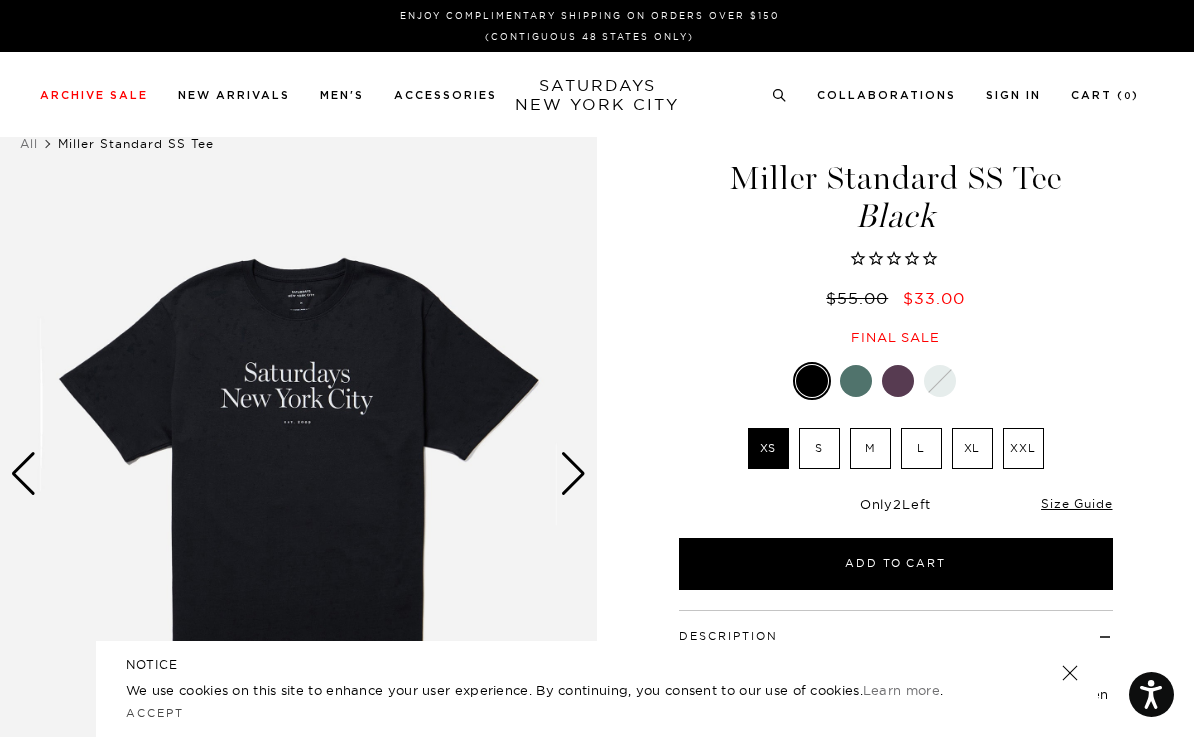 click at bounding box center (898, 381) 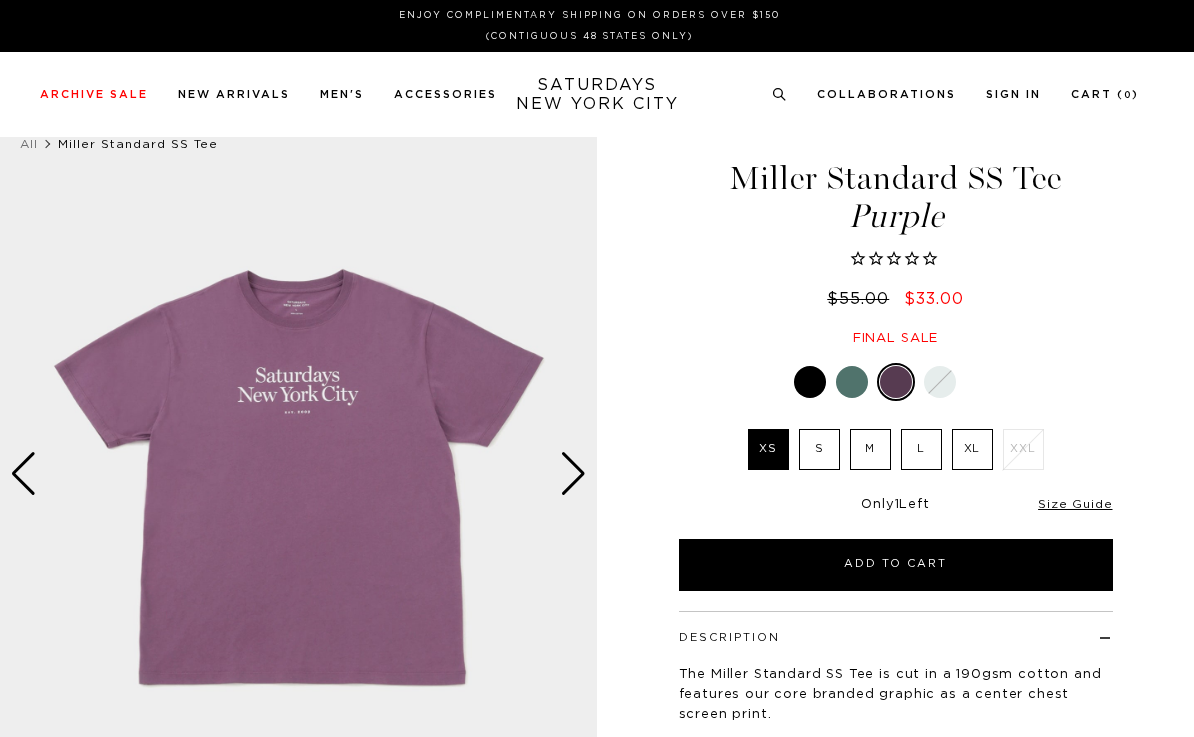scroll, scrollTop: 0, scrollLeft: 0, axis: both 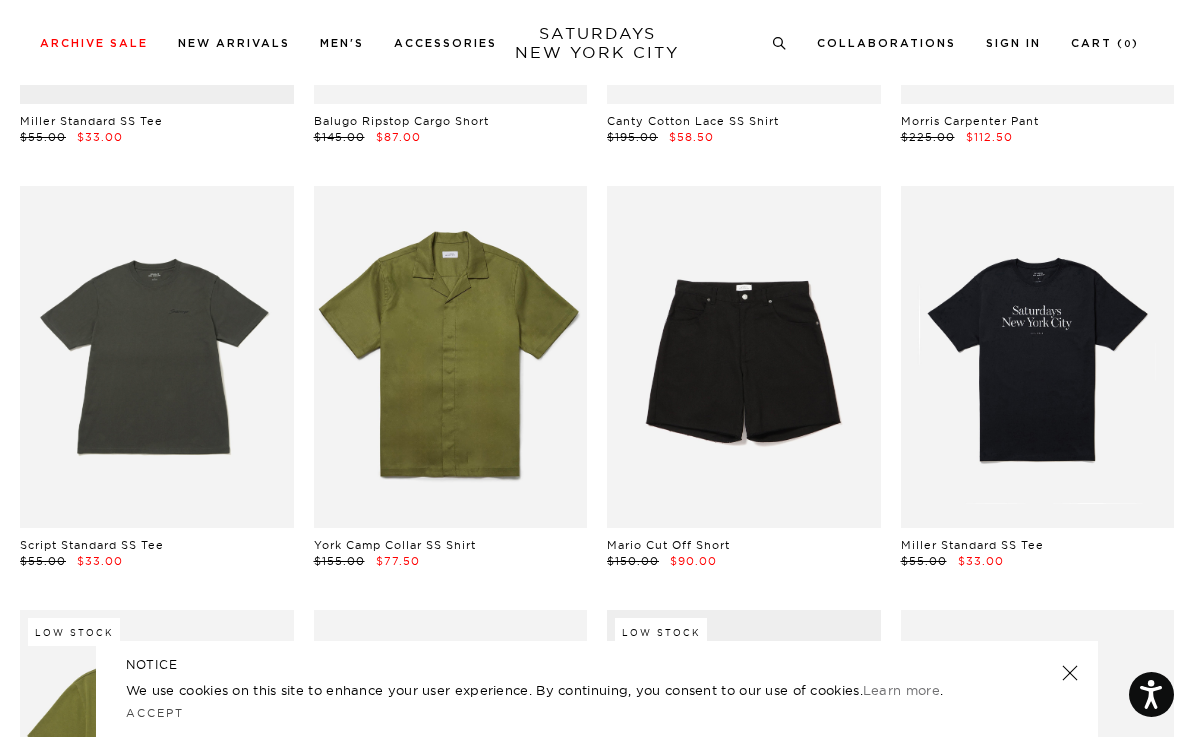 click at bounding box center (451, 357) 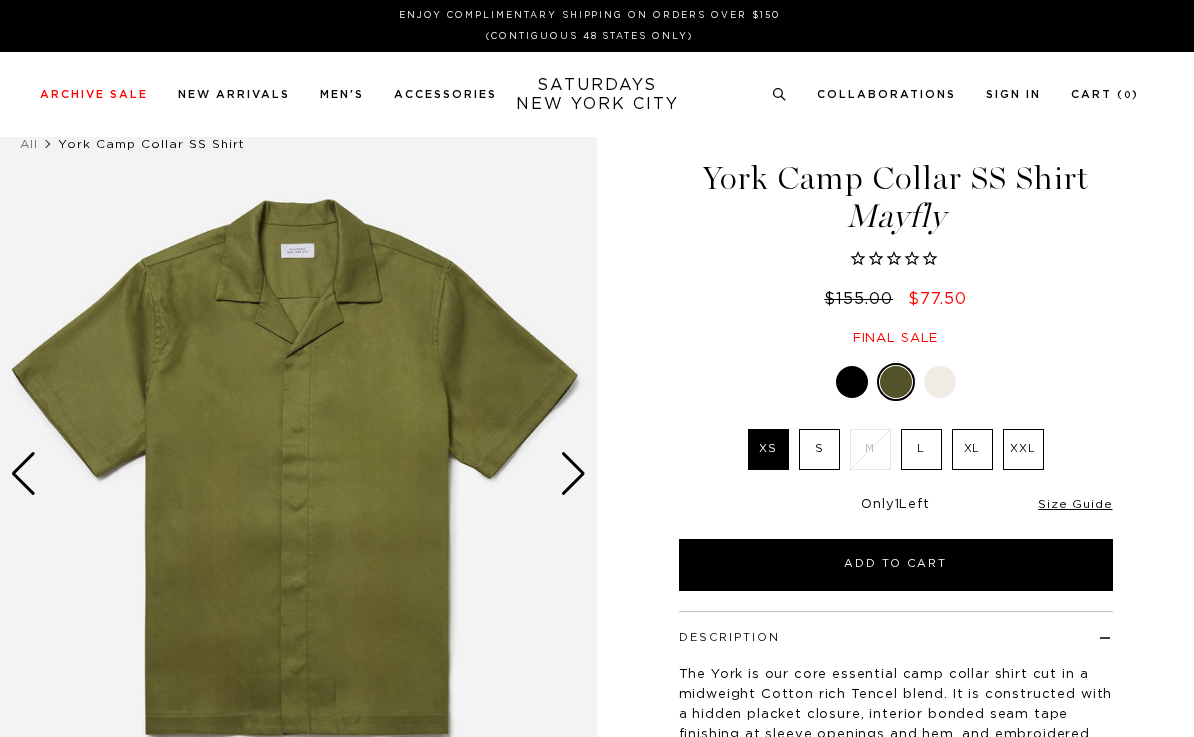 scroll, scrollTop: 0, scrollLeft: 0, axis: both 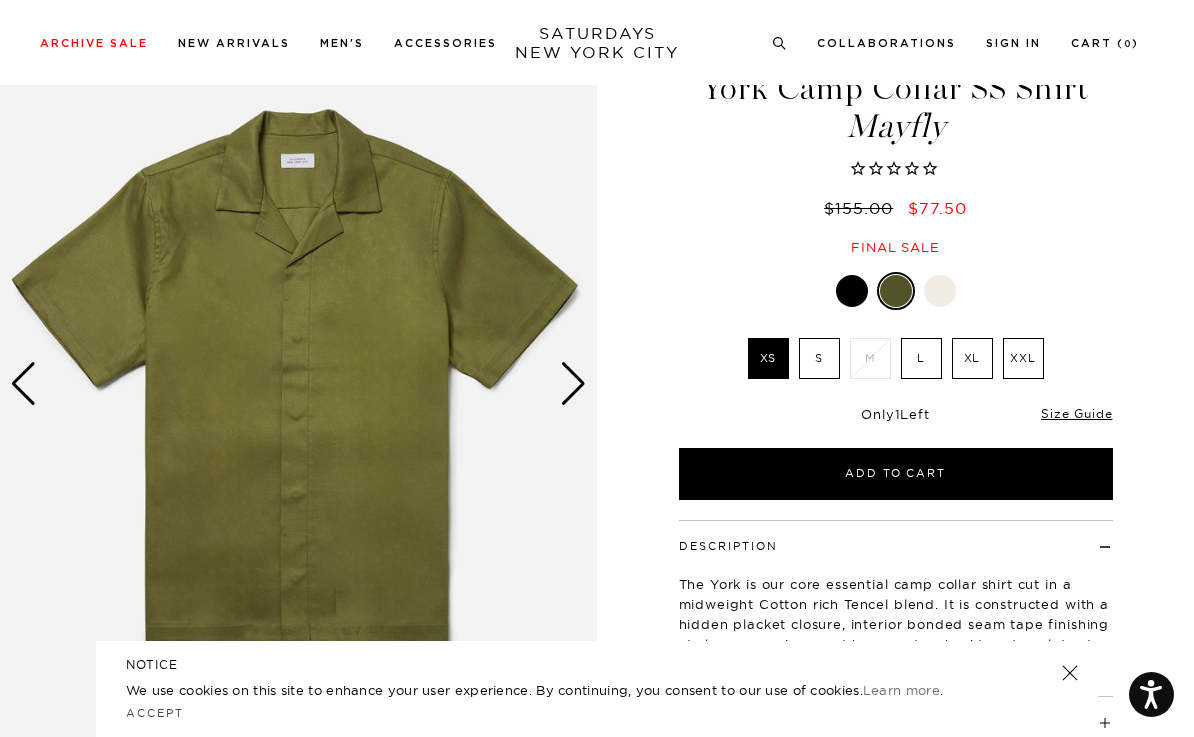 click at bounding box center [940, 291] 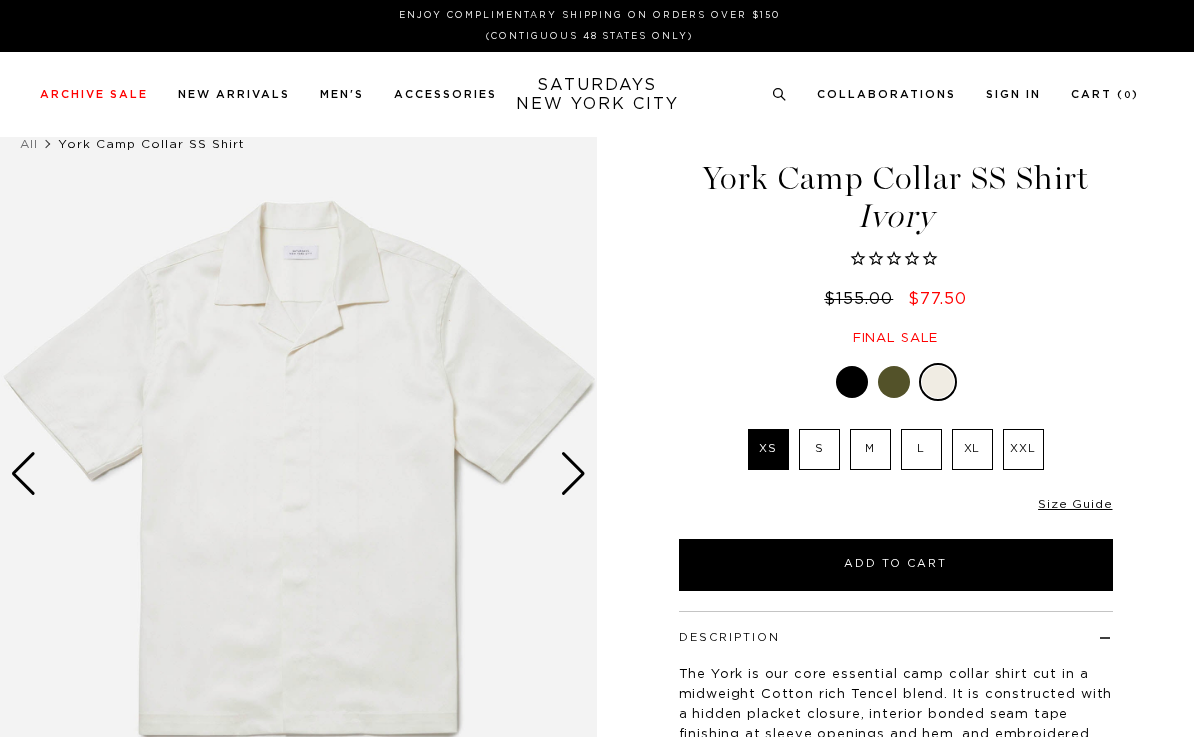 scroll, scrollTop: 0, scrollLeft: 0, axis: both 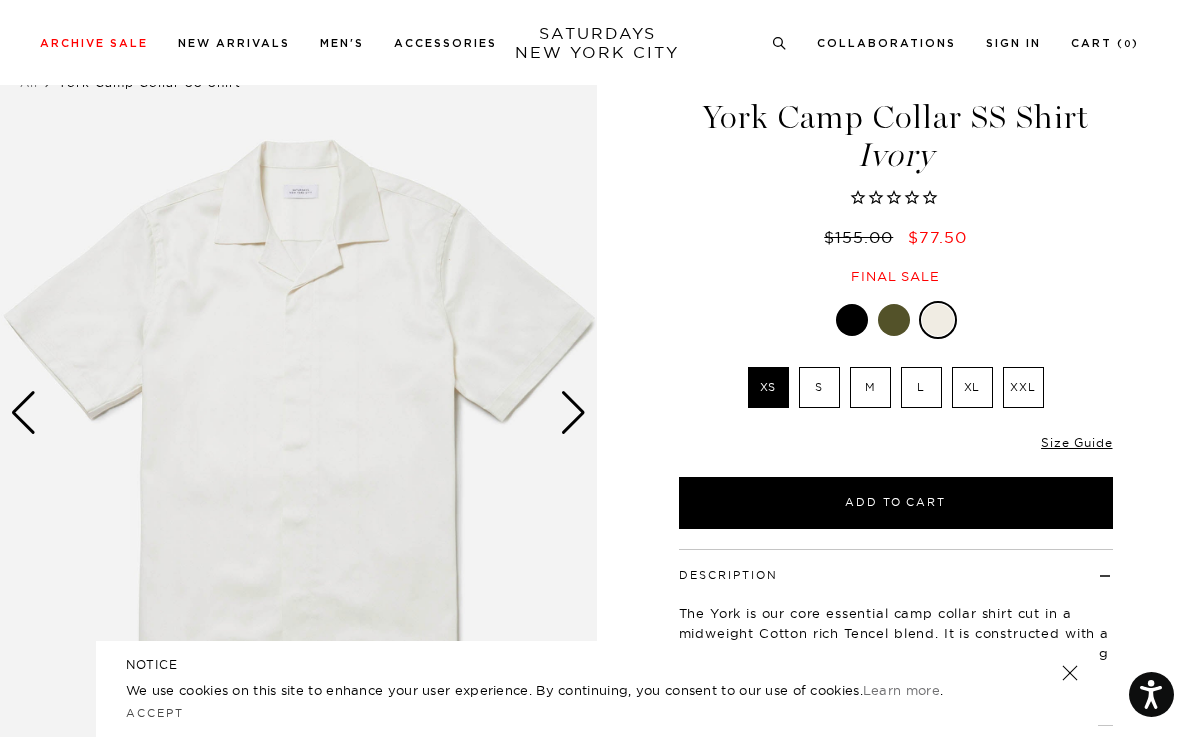 click at bounding box center [852, 320] 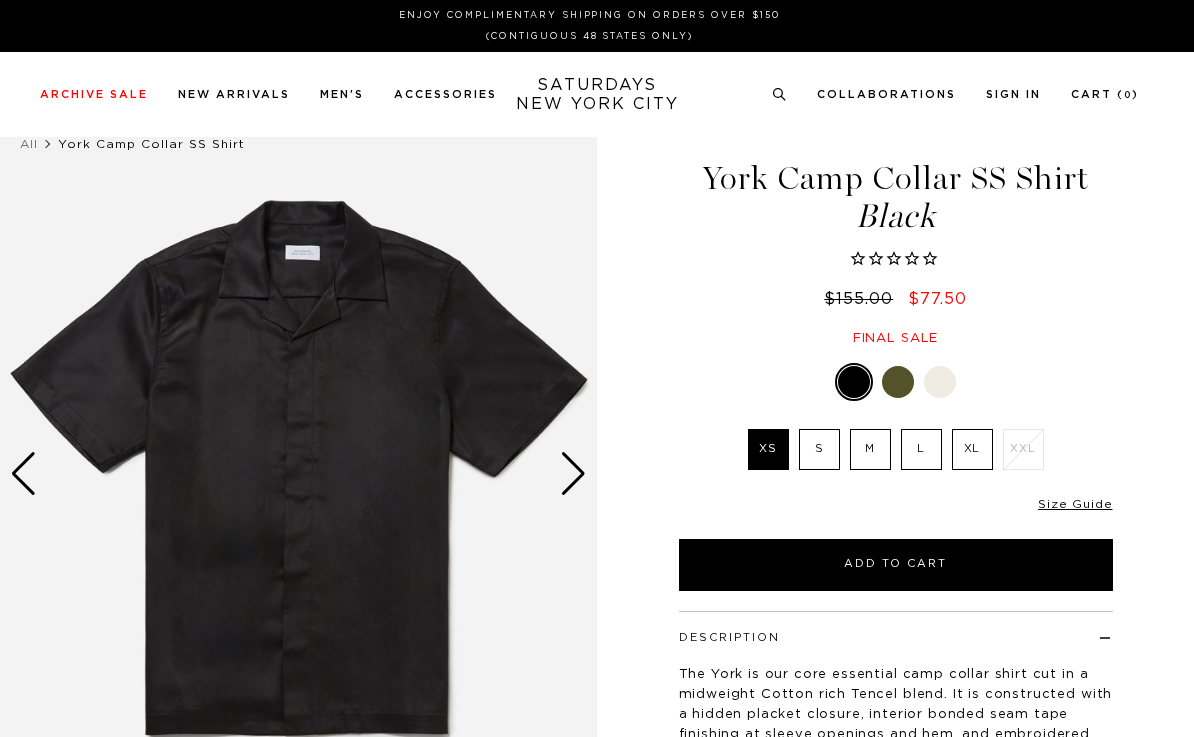scroll, scrollTop: 0, scrollLeft: 0, axis: both 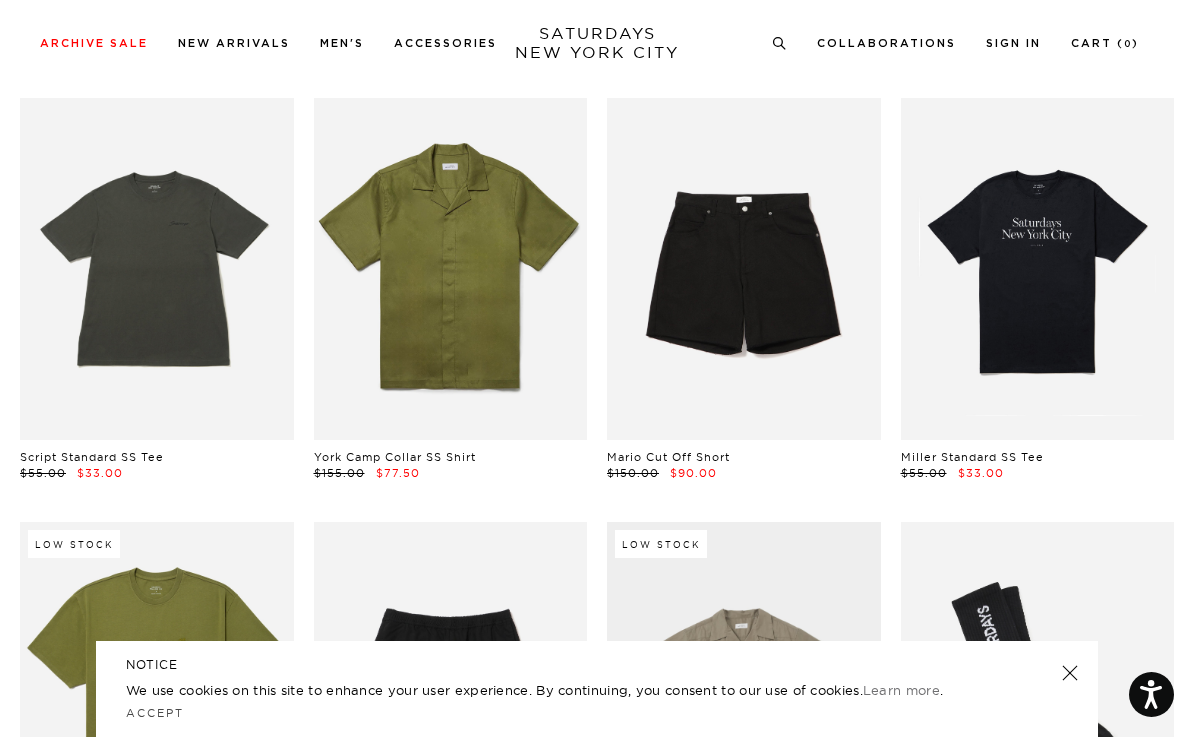 click at bounding box center (157, 269) 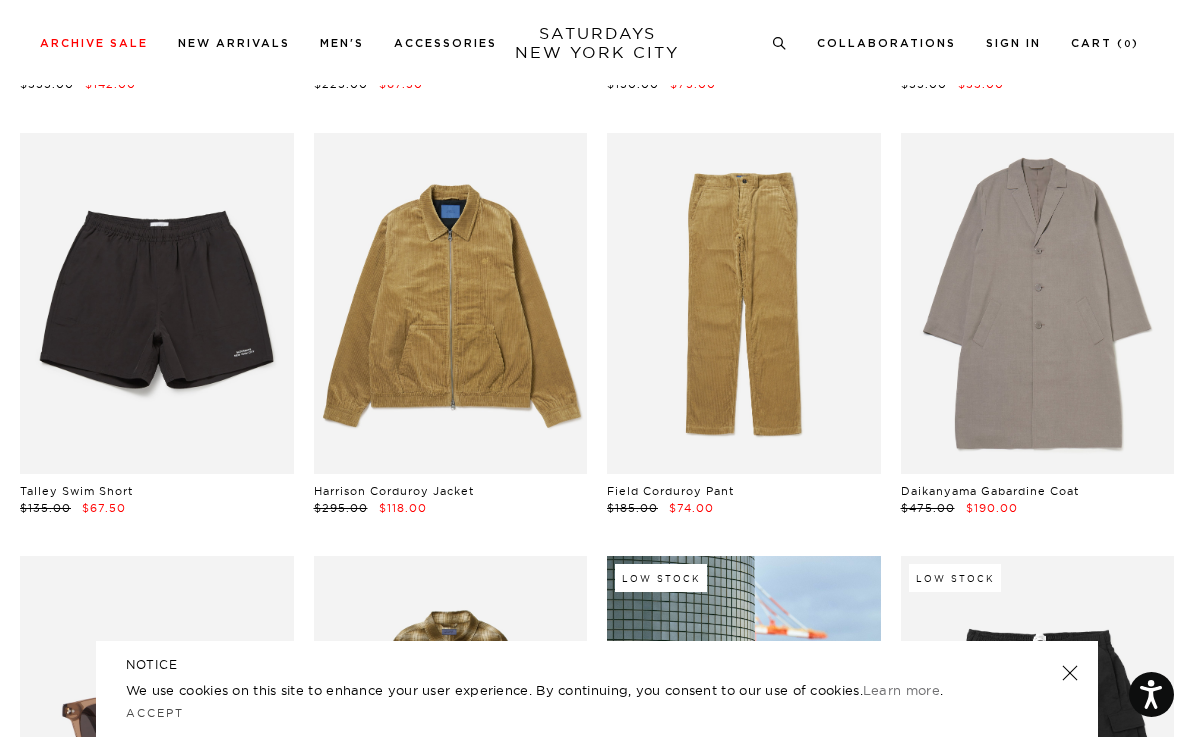 scroll, scrollTop: 5583, scrollLeft: 0, axis: vertical 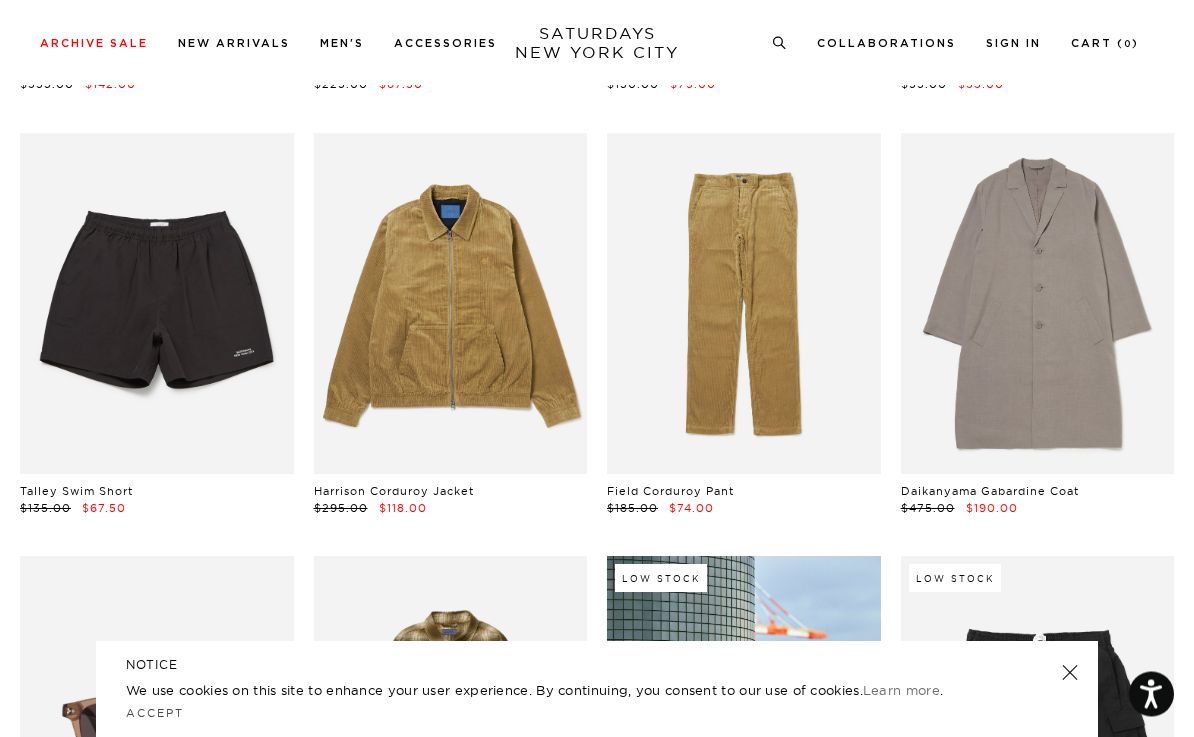 click at bounding box center (1038, 305) 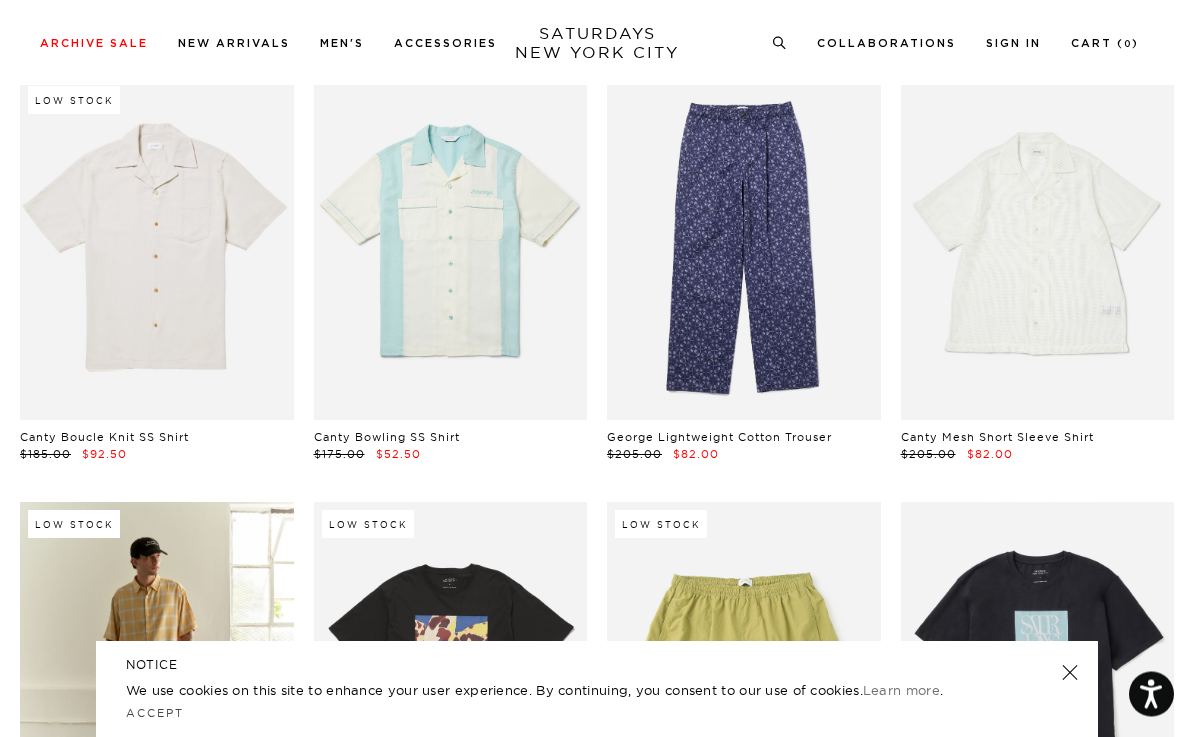 scroll, scrollTop: 13301, scrollLeft: 0, axis: vertical 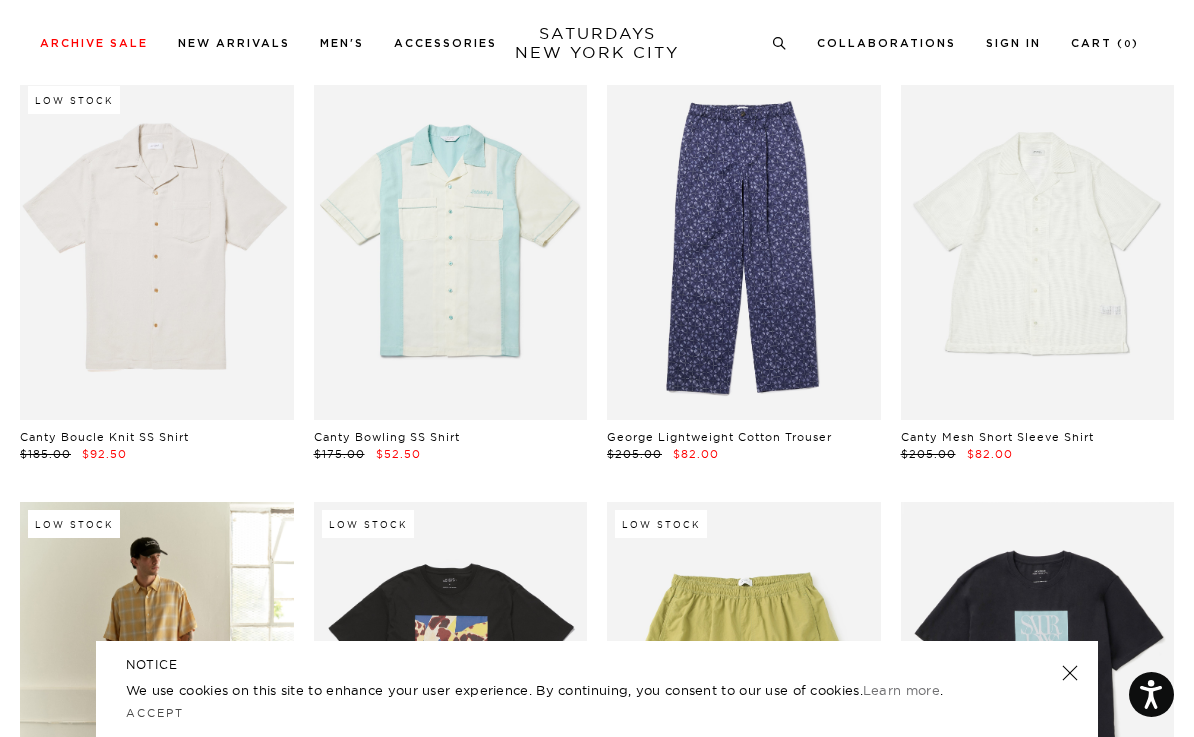 click at bounding box center [451, 249] 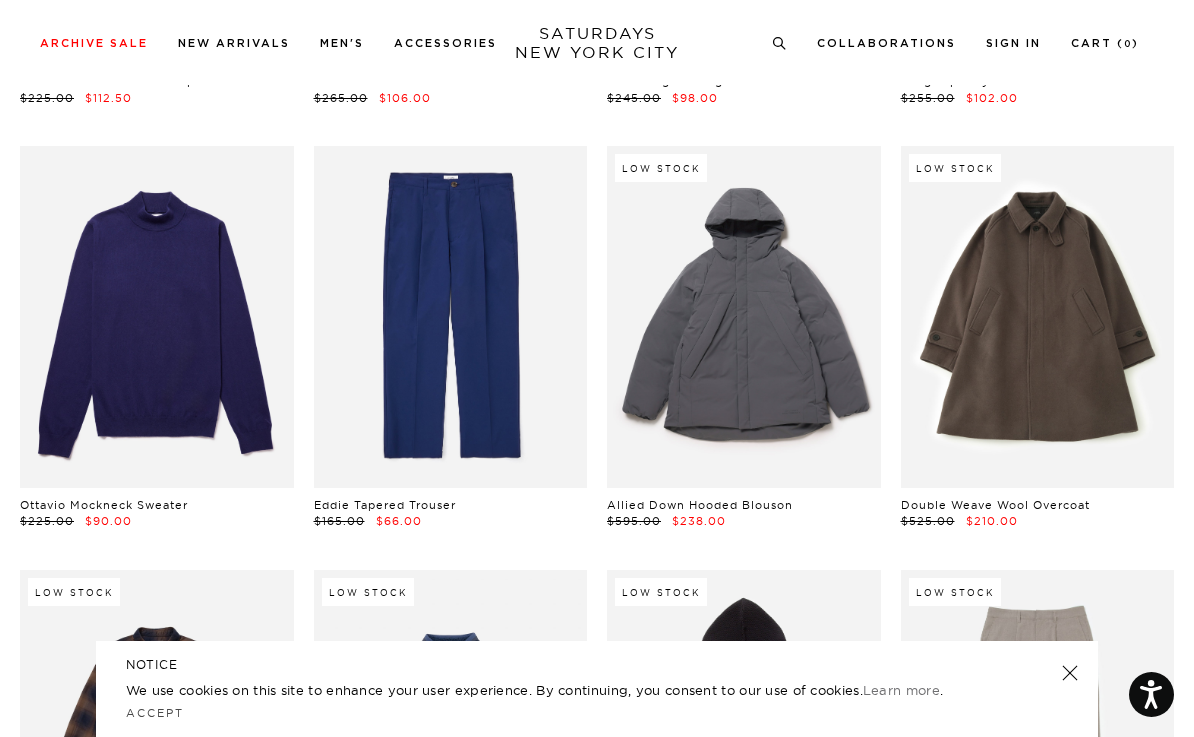 scroll, scrollTop: 24286, scrollLeft: 0, axis: vertical 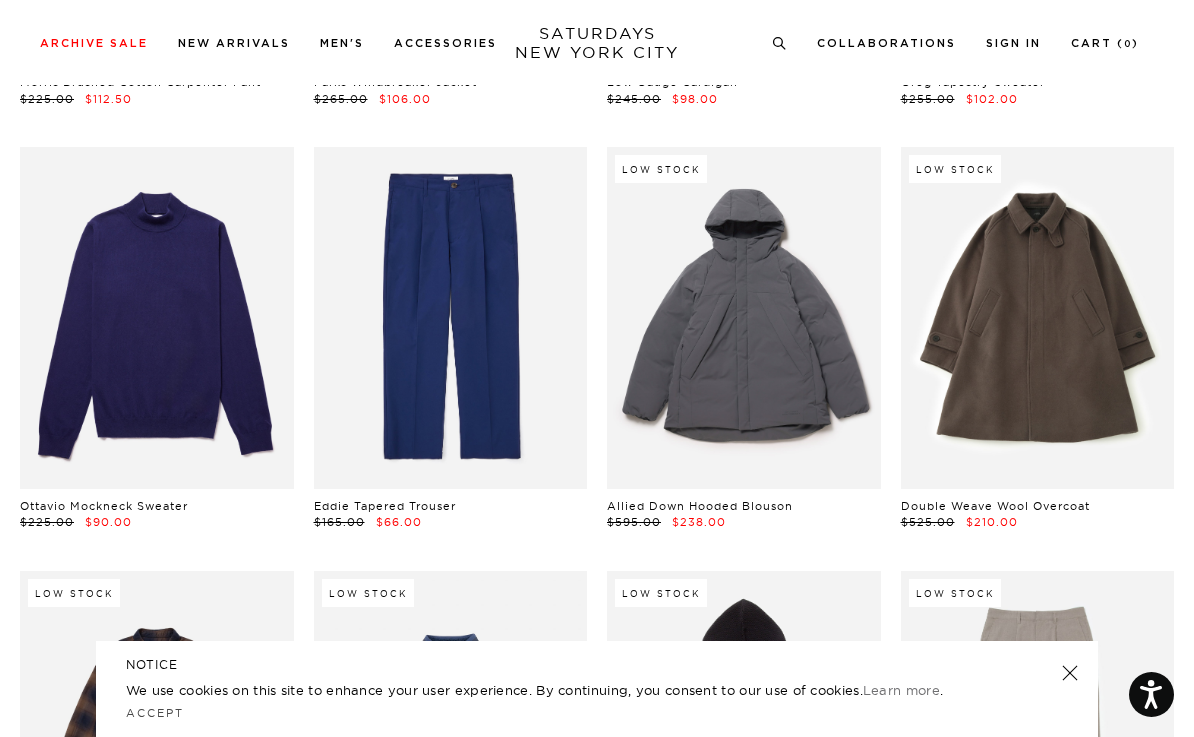 click at bounding box center (1038, 318) 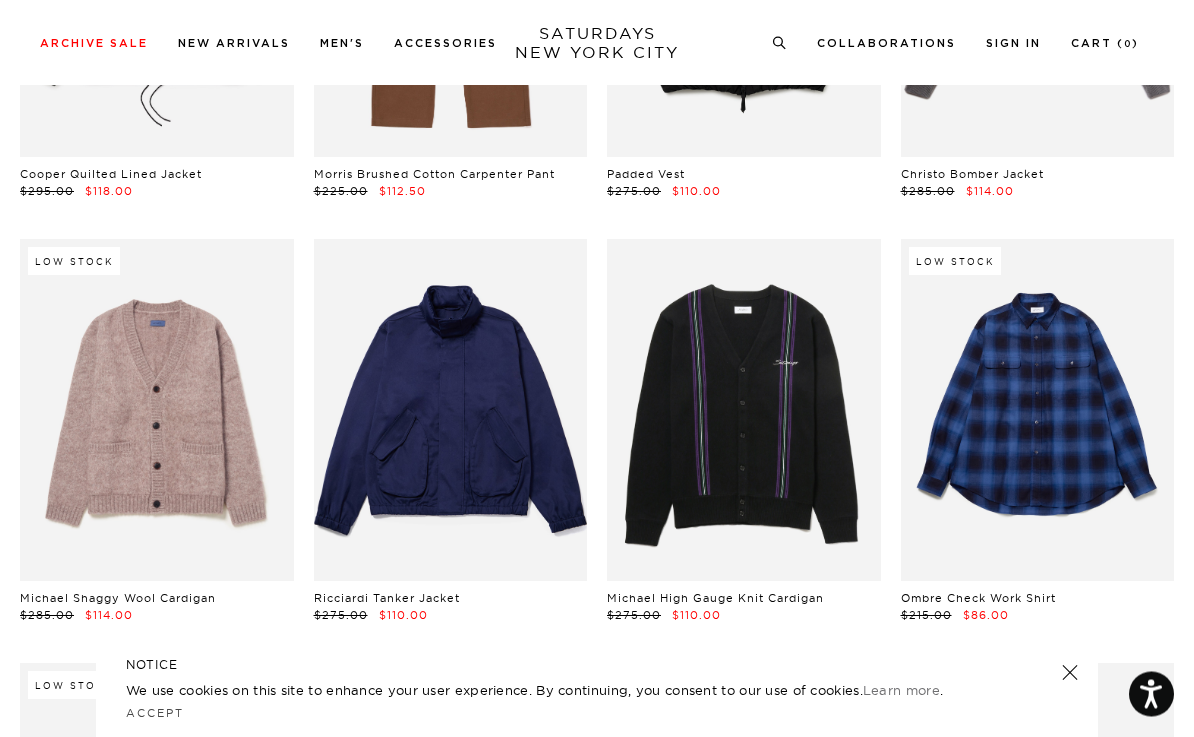 scroll, scrollTop: 27162, scrollLeft: 0, axis: vertical 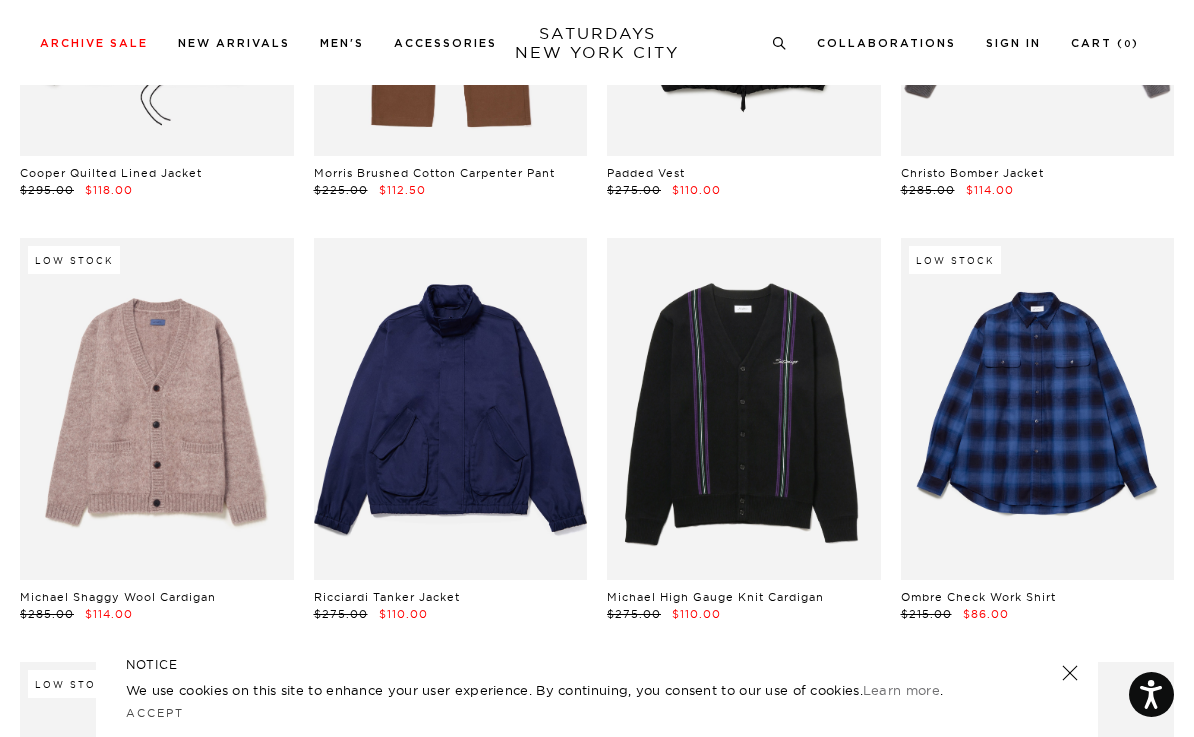 click at bounding box center (157, 409) 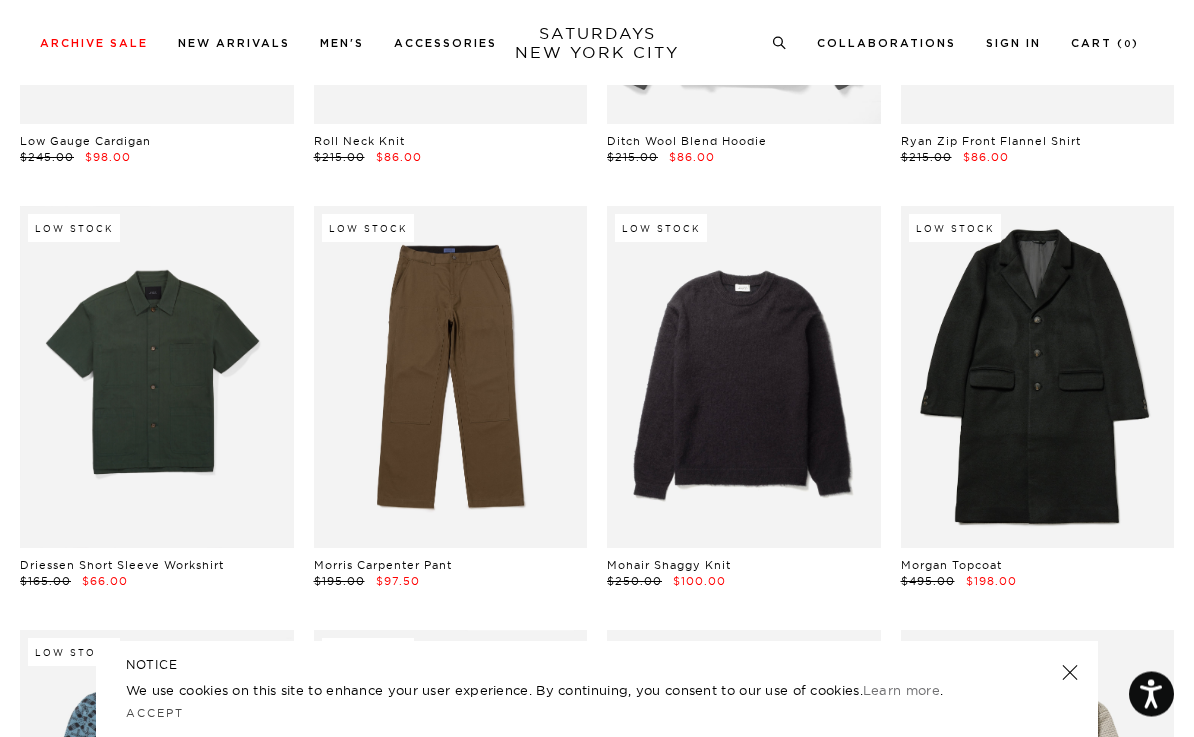 scroll, scrollTop: 28466, scrollLeft: 0, axis: vertical 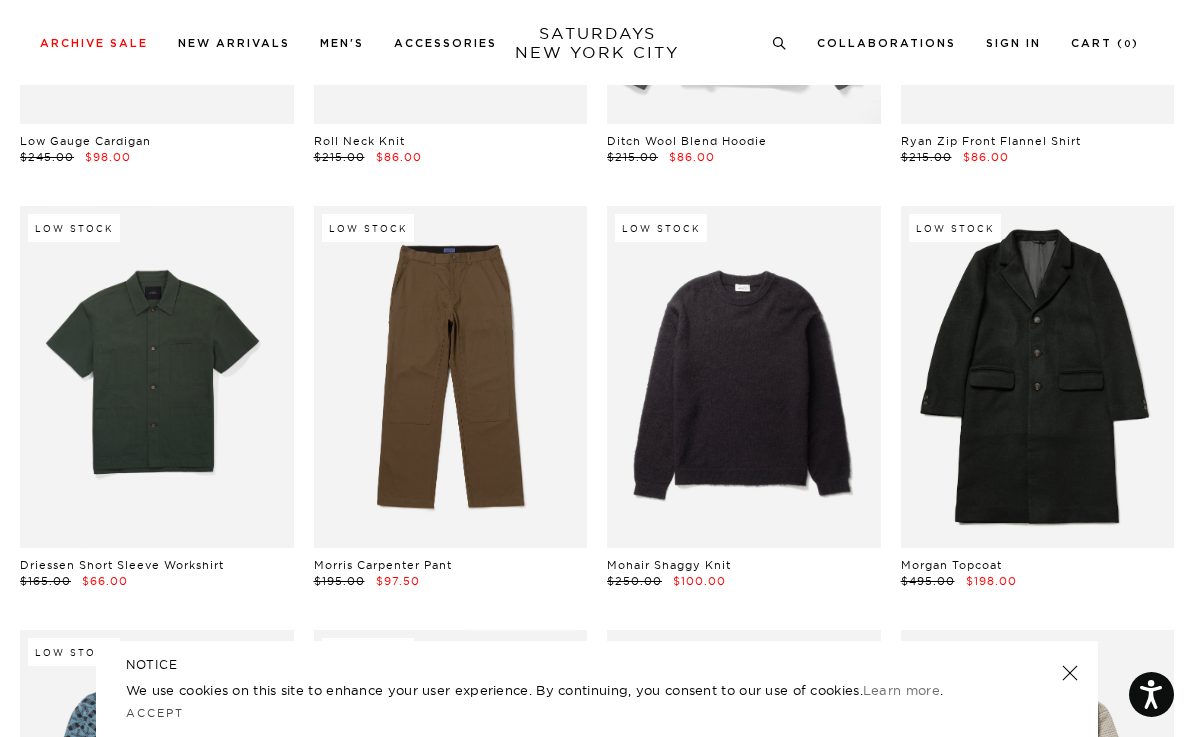 click at bounding box center (744, 377) 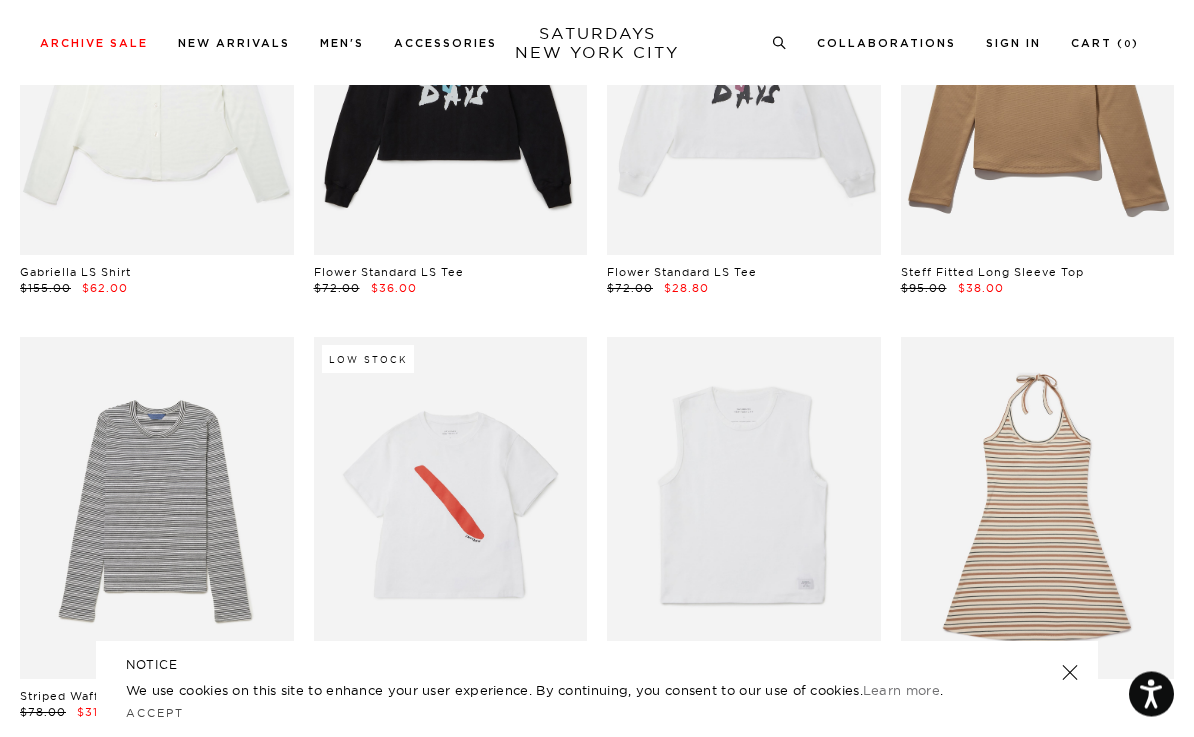 scroll, scrollTop: 41863, scrollLeft: 0, axis: vertical 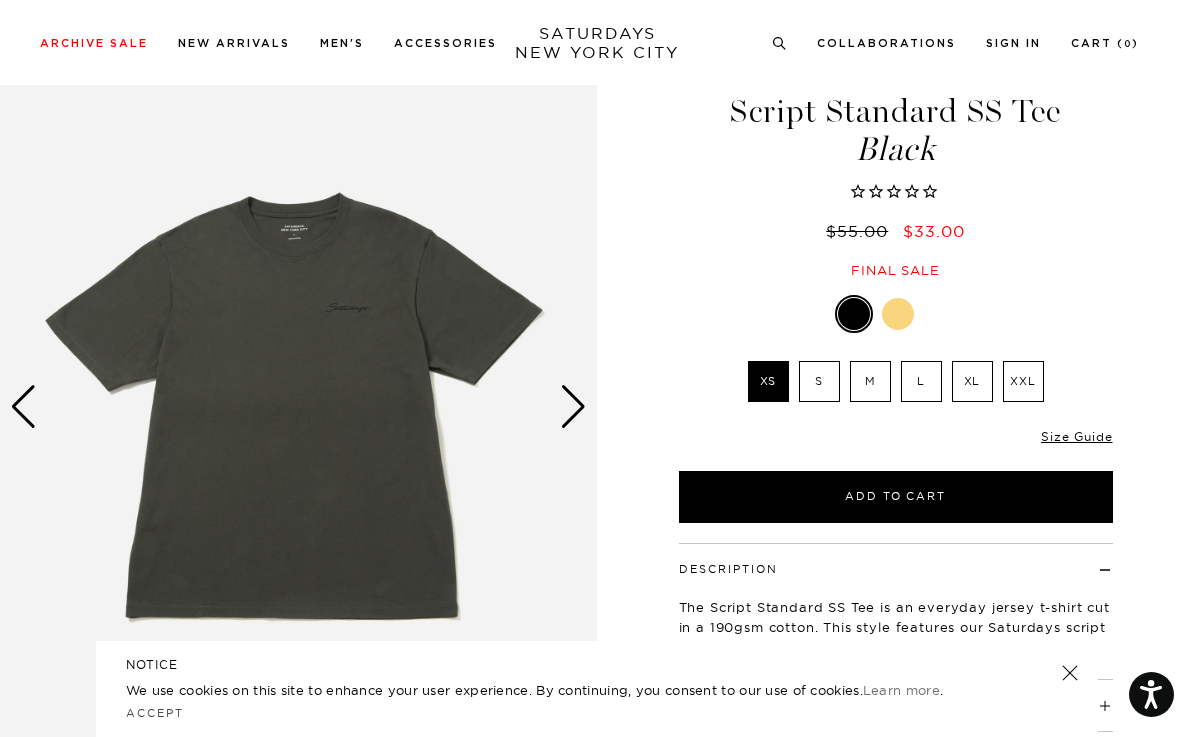 click at bounding box center [898, 314] 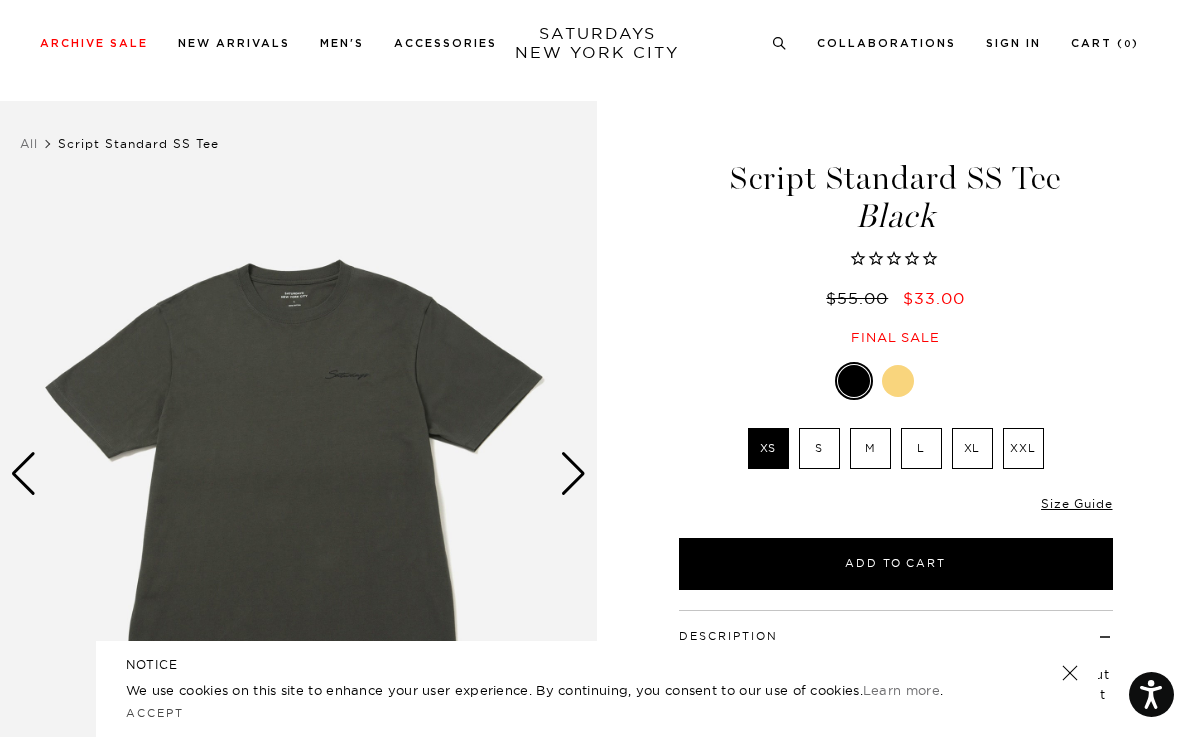 scroll, scrollTop: 121, scrollLeft: 0, axis: vertical 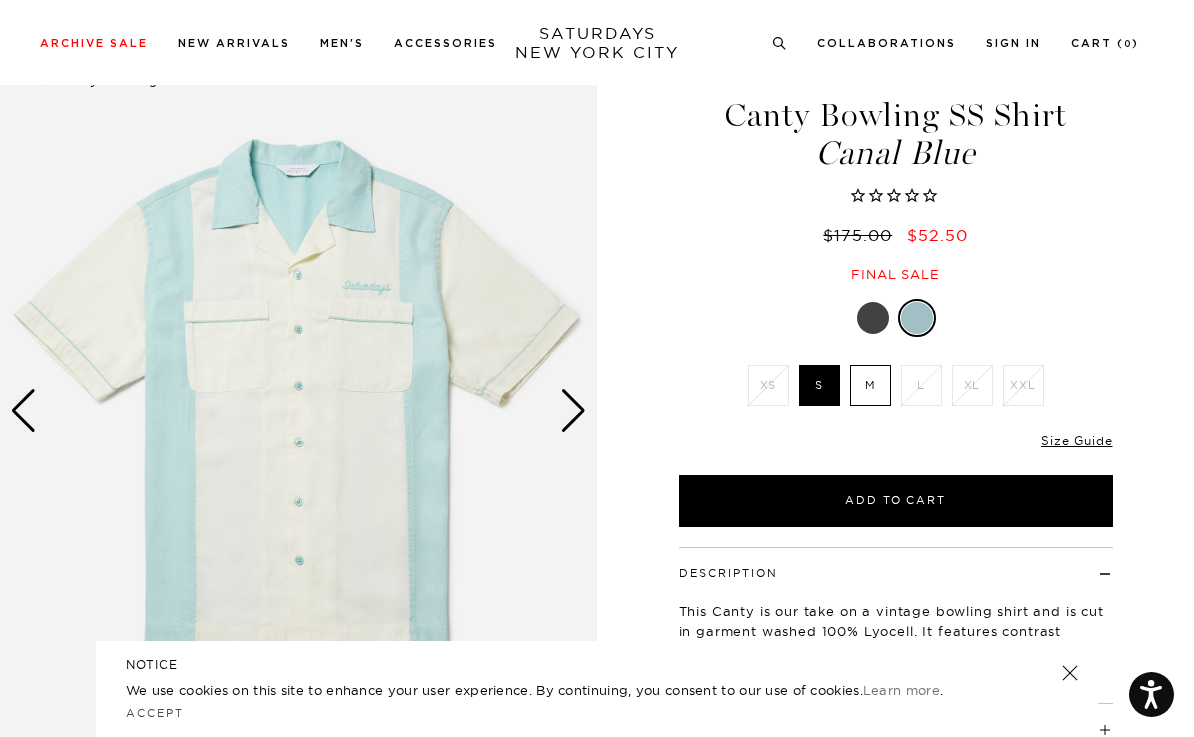 click at bounding box center (873, 318) 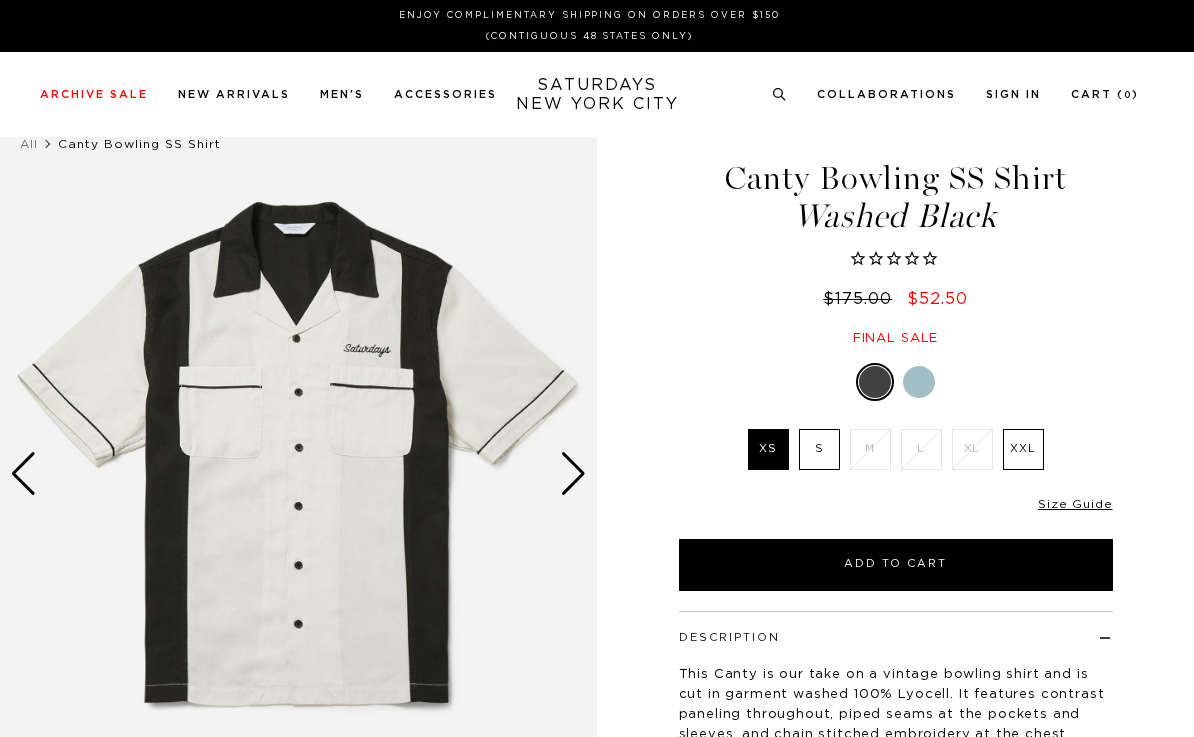 scroll, scrollTop: 0, scrollLeft: 0, axis: both 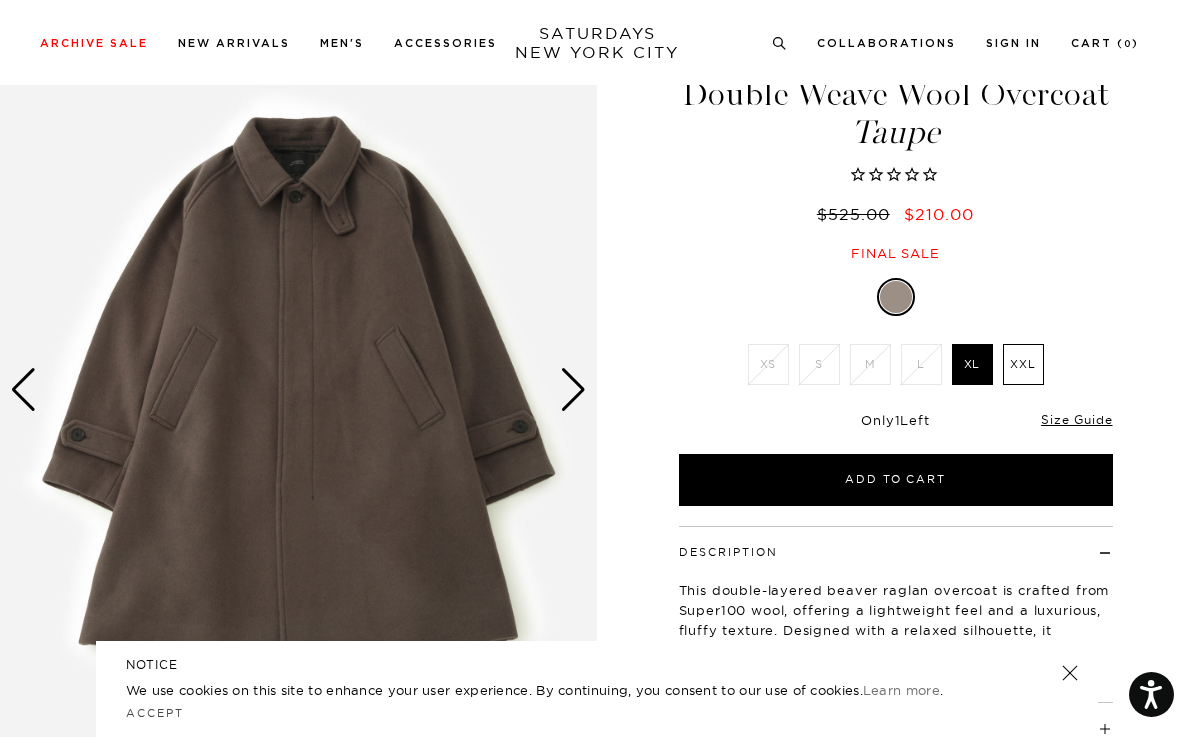 click at bounding box center (573, 390) 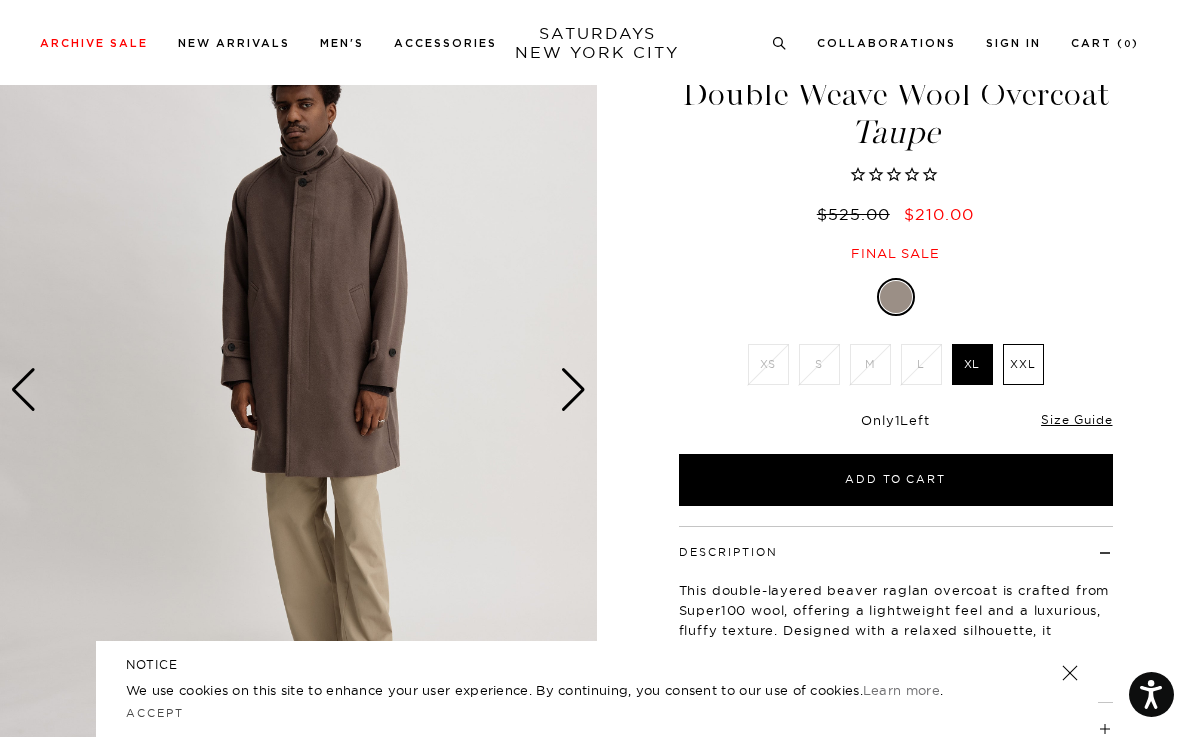 click on "NOTICE
We use cookies on this site to enhance your user experience. By continuing, you consent to our use of cookies.   Learn more .
Accept" at bounding box center [597, 689] 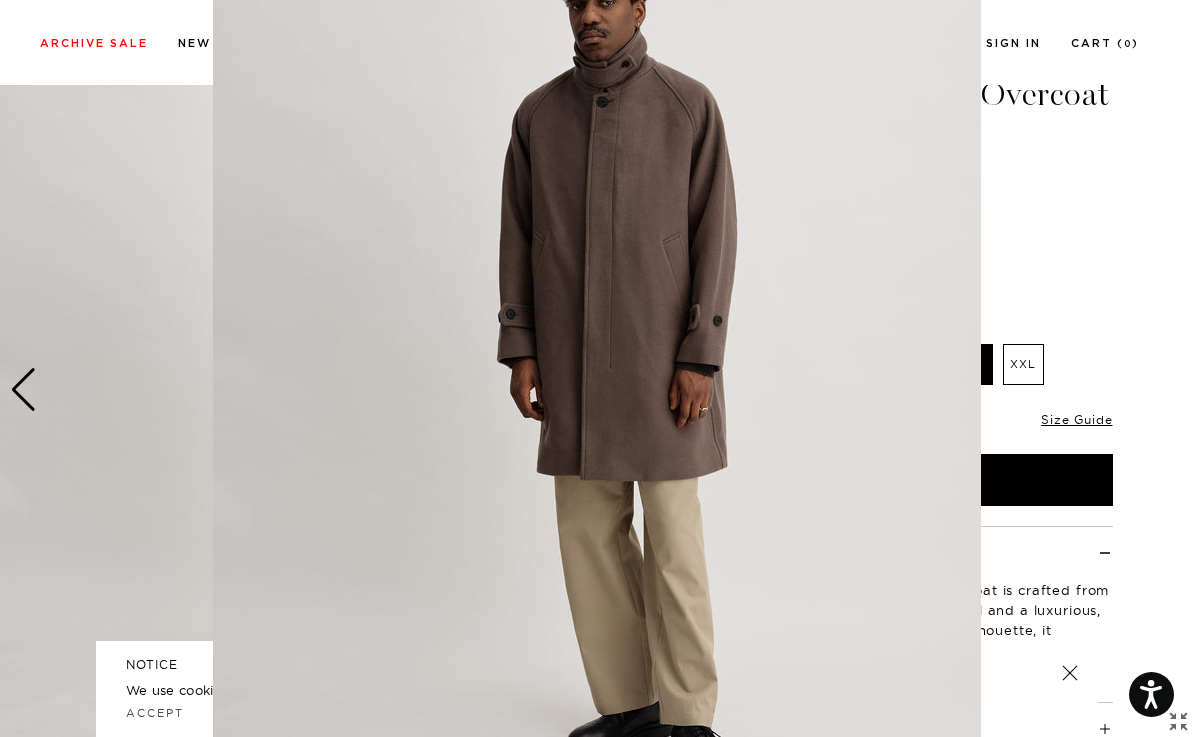scroll, scrollTop: 138, scrollLeft: 0, axis: vertical 